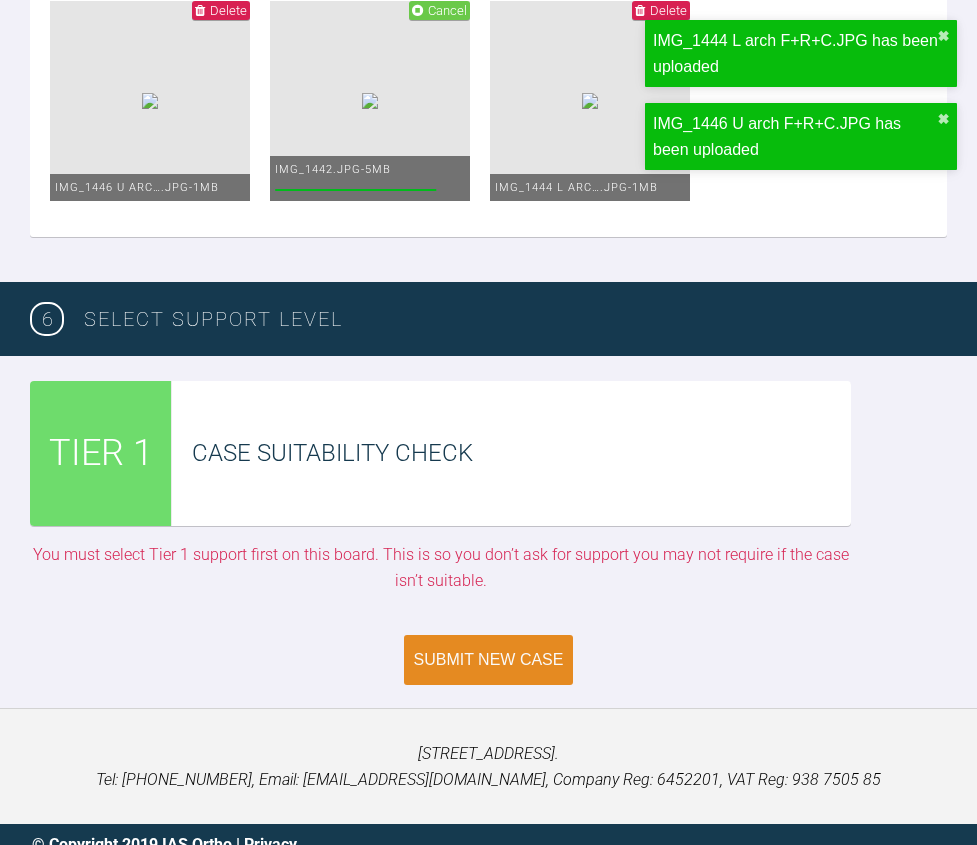 scroll, scrollTop: 3357, scrollLeft: 0, axis: vertical 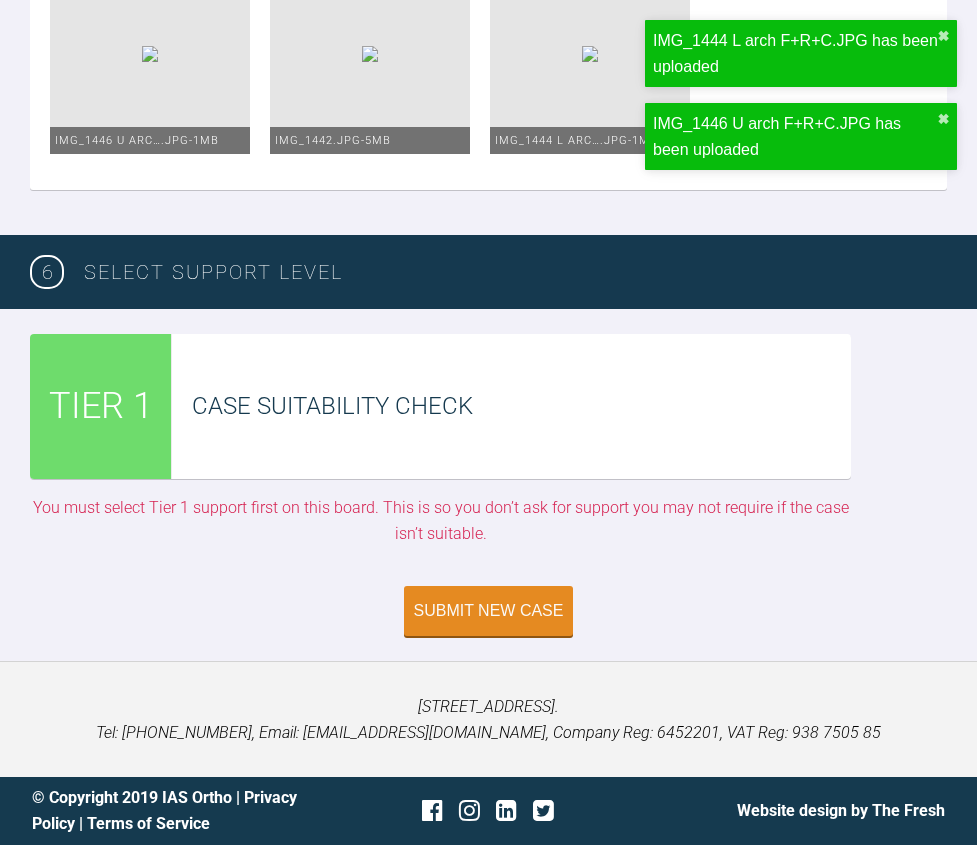 click on "Case Suitability Check" at bounding box center (511, 406) 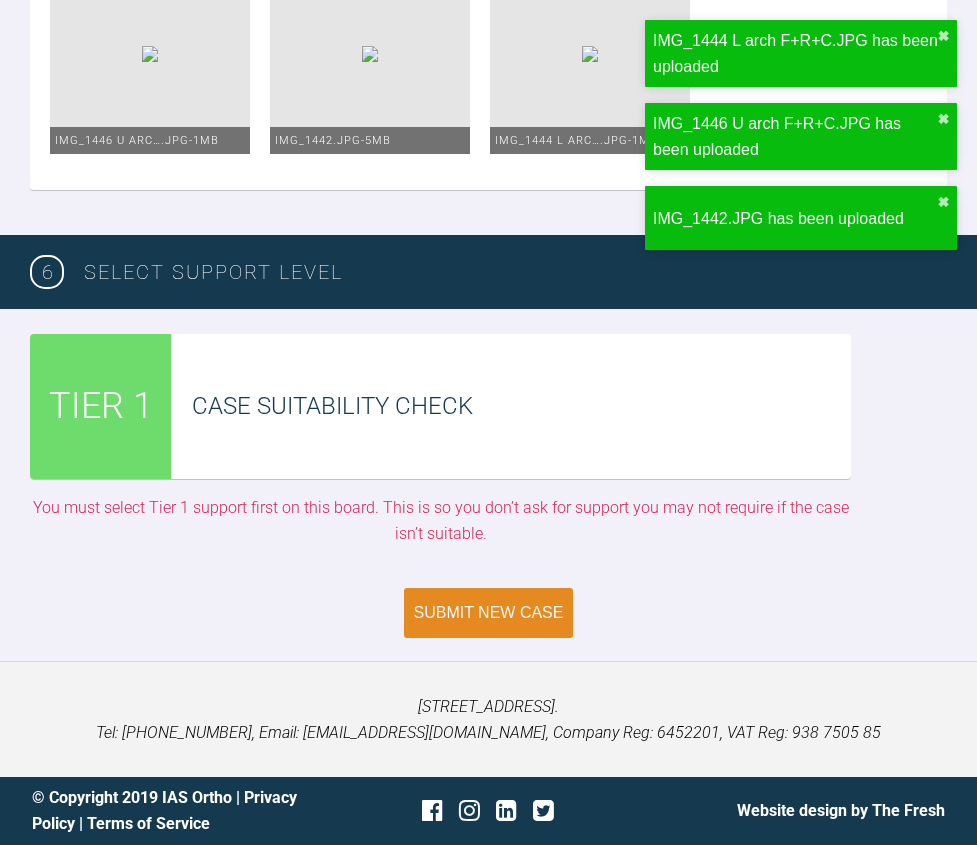 click on "Submit New Case" at bounding box center (489, 613) 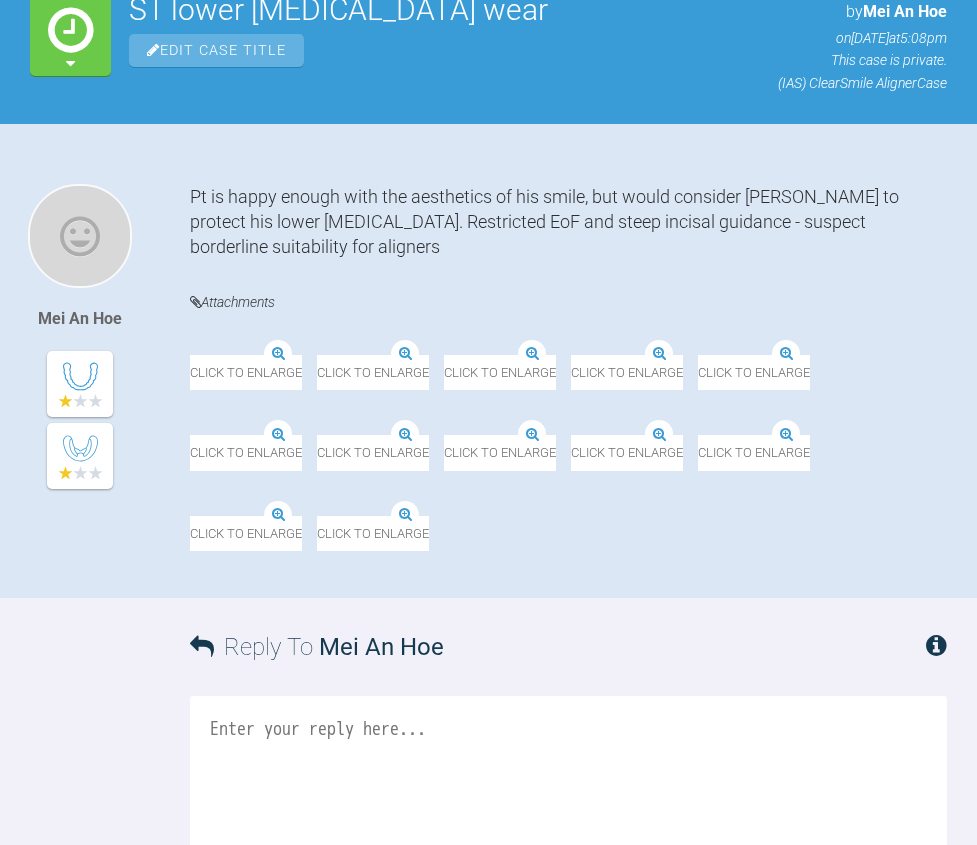 scroll, scrollTop: 0, scrollLeft: 0, axis: both 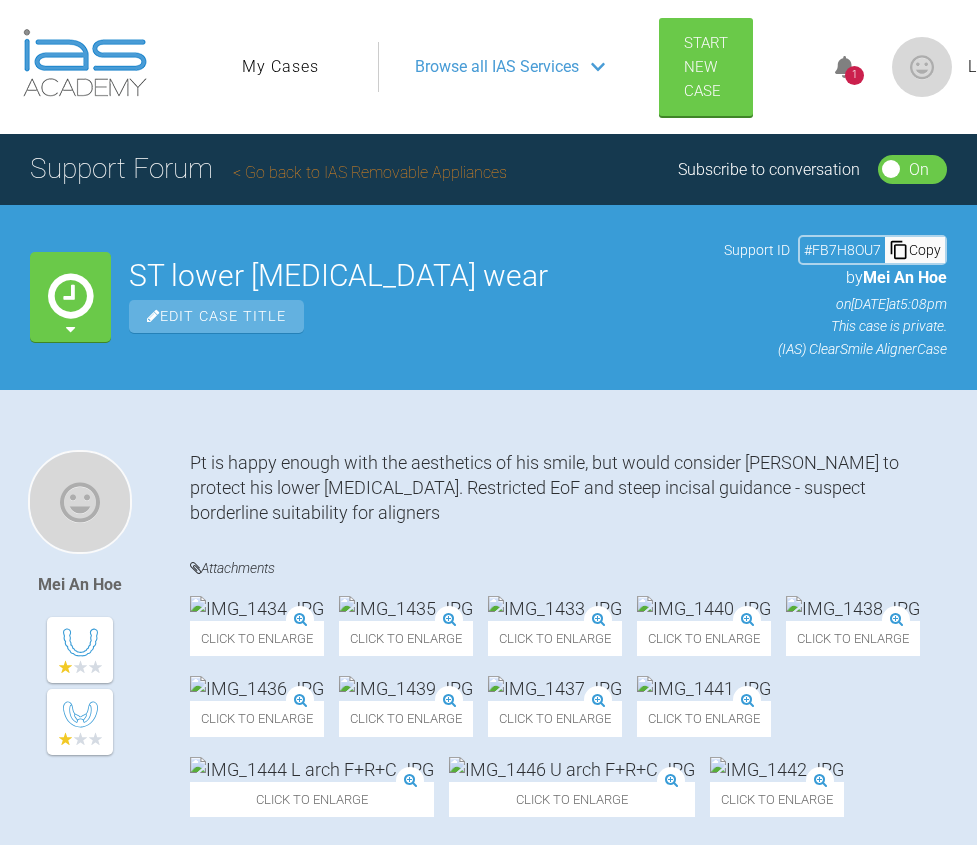 click on "Copy" at bounding box center [915, 250] 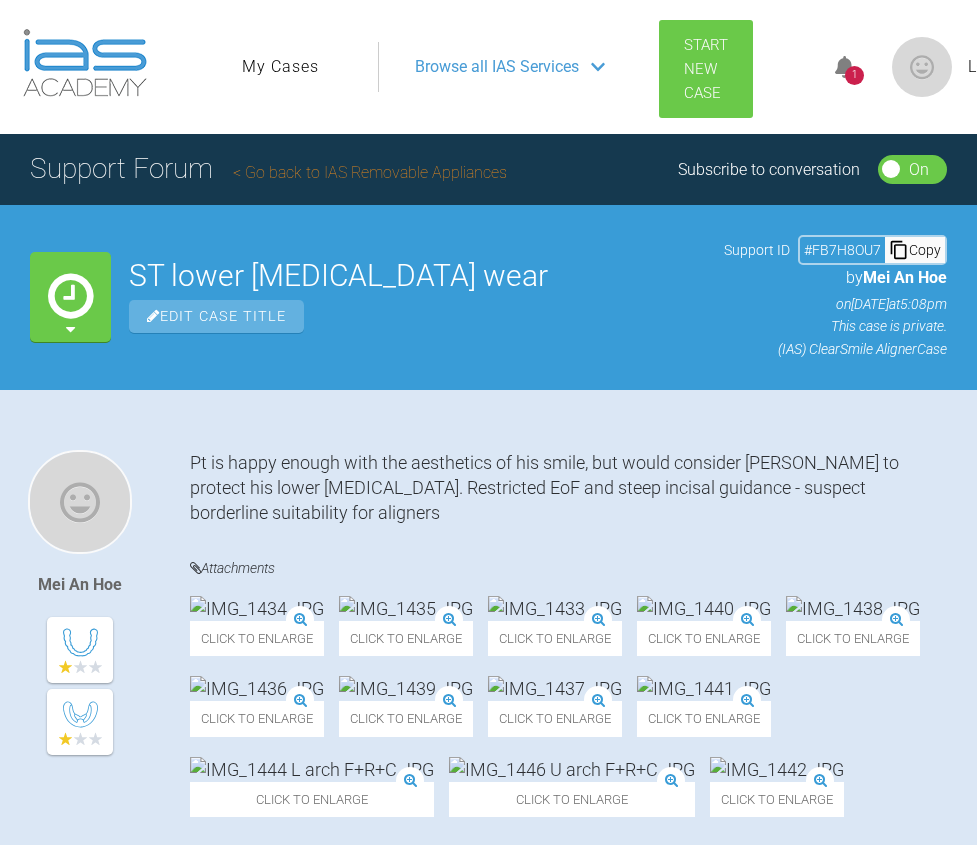 click on "Start New Case" at bounding box center [706, 69] 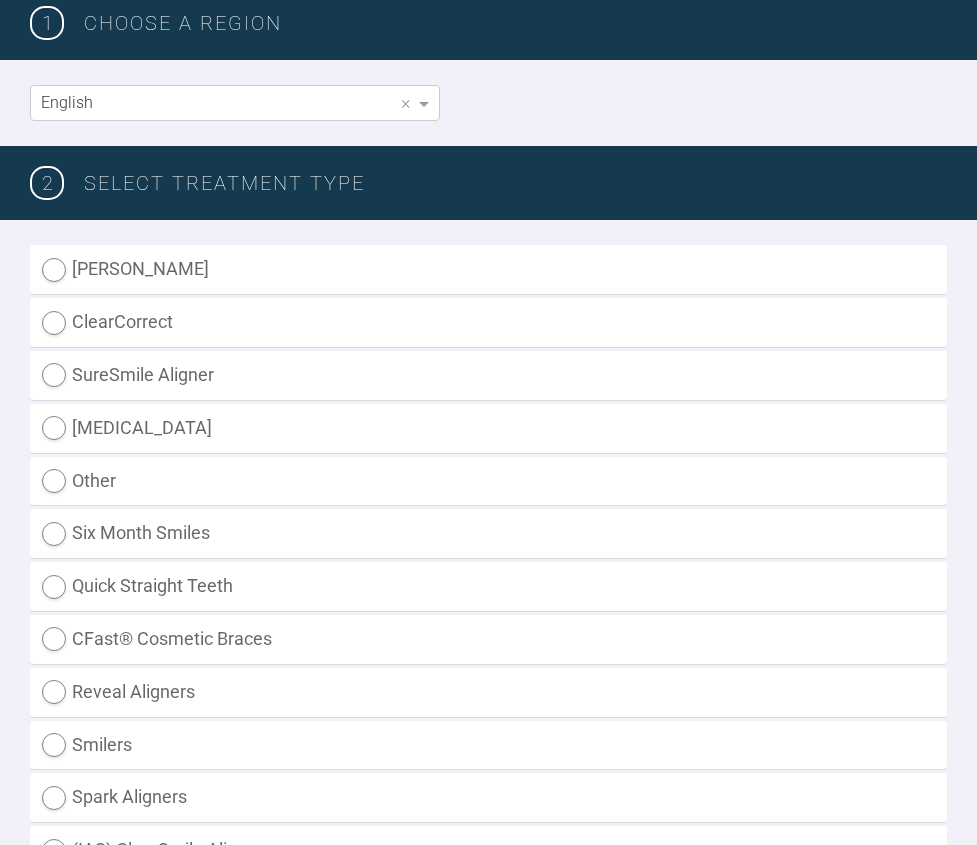 scroll, scrollTop: 400, scrollLeft: 0, axis: vertical 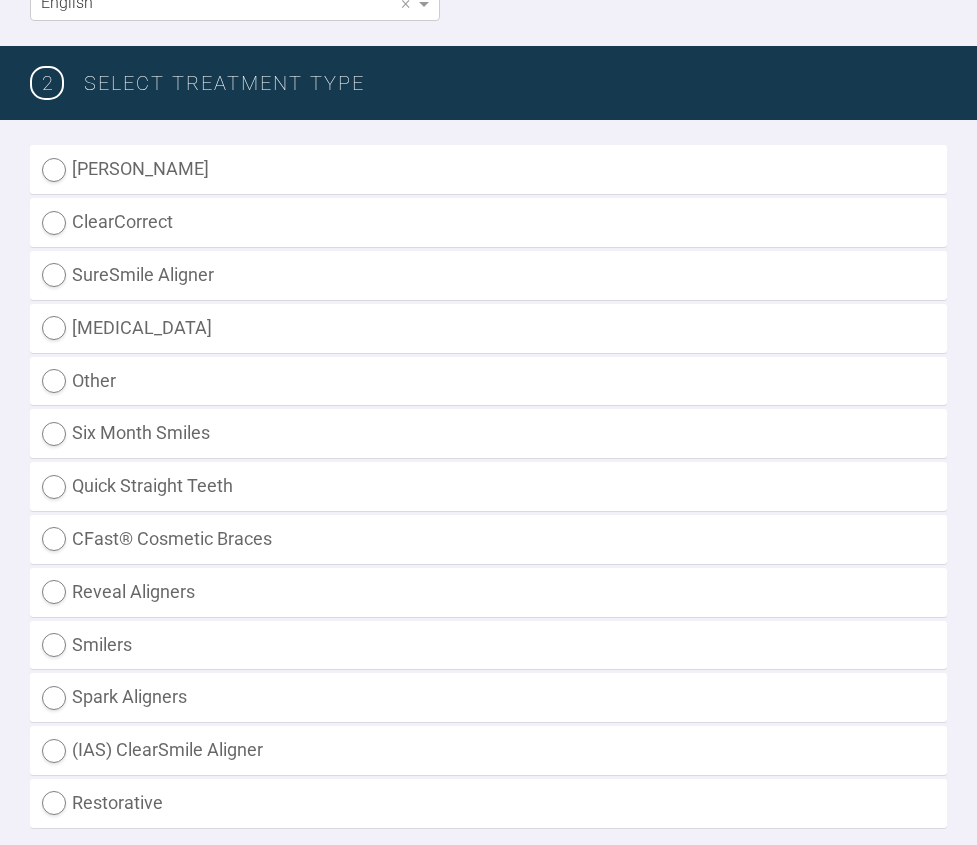 click on "(IAS) ClearSmile Aligner" at bounding box center [488, 750] 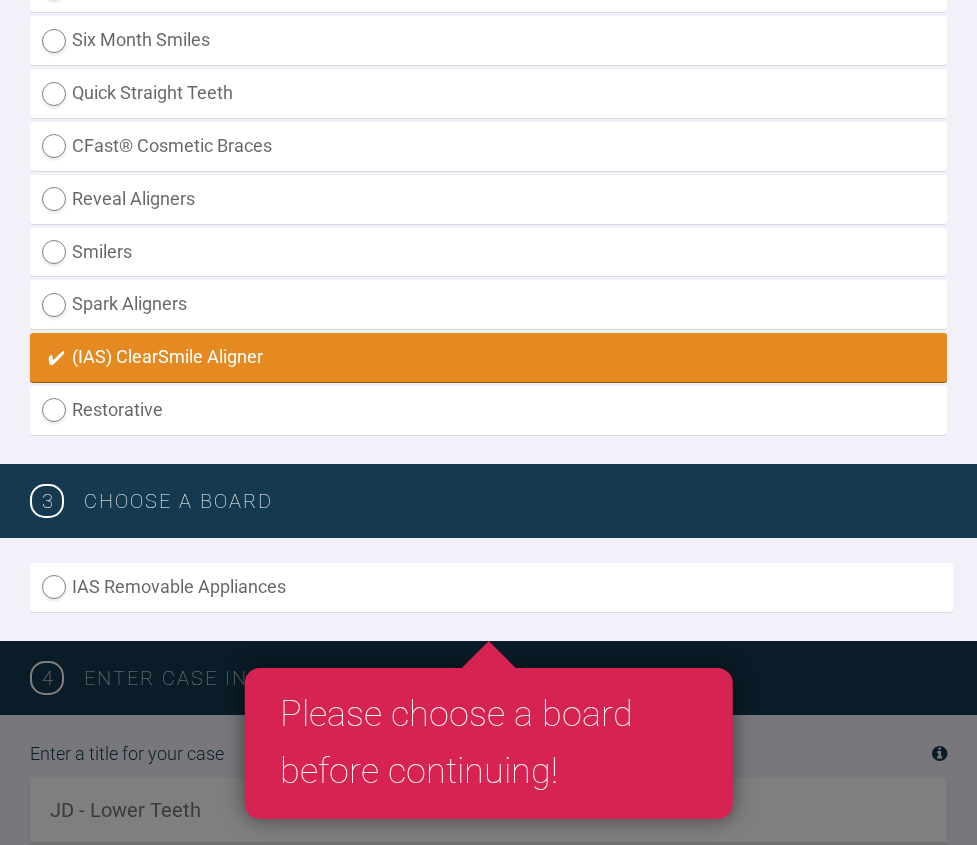 scroll, scrollTop: 800, scrollLeft: 0, axis: vertical 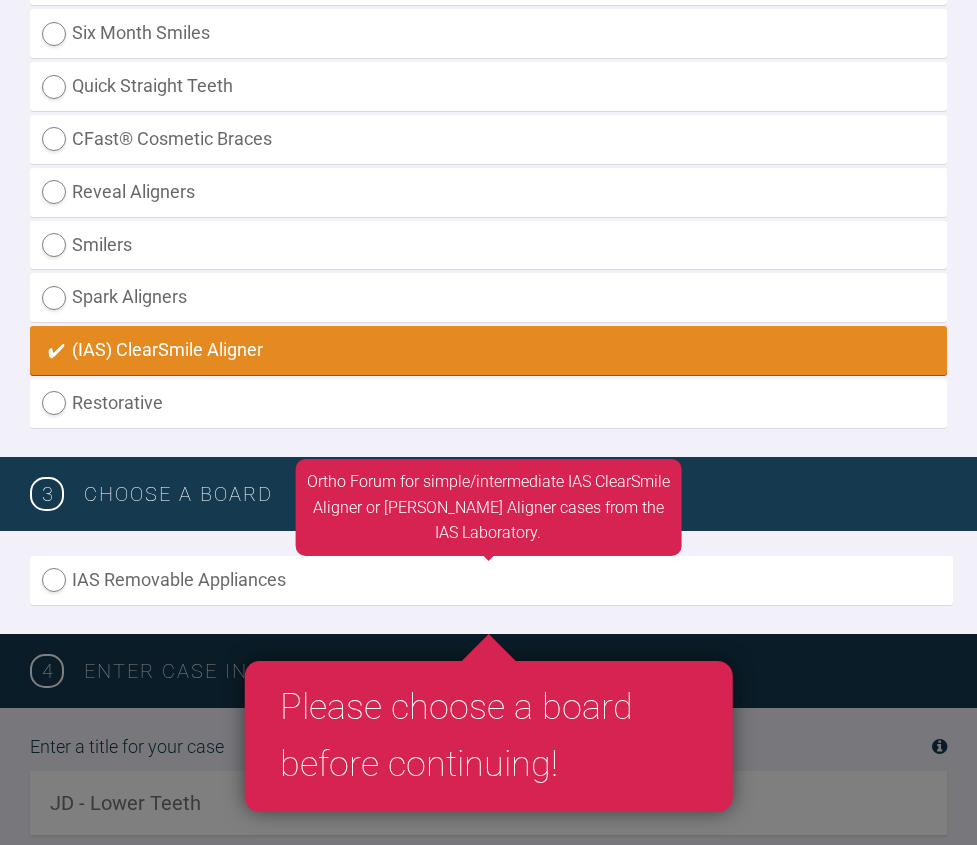click on "IAS Removable Appliances" at bounding box center [491, 580] 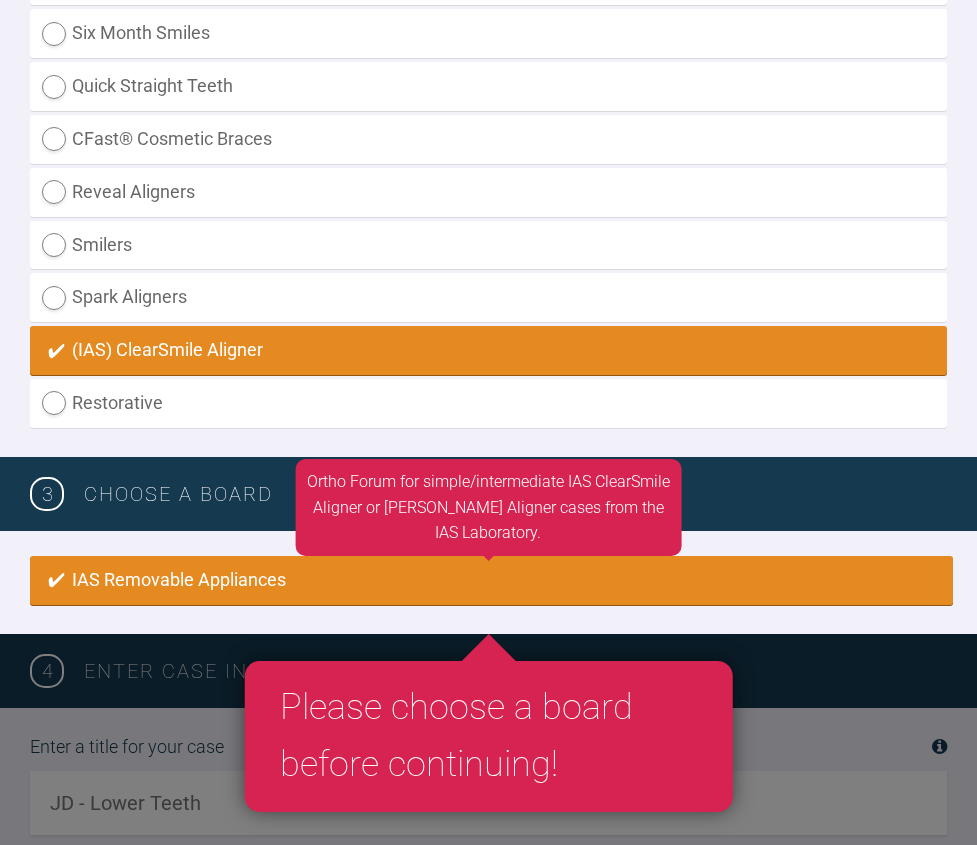 radio on "true" 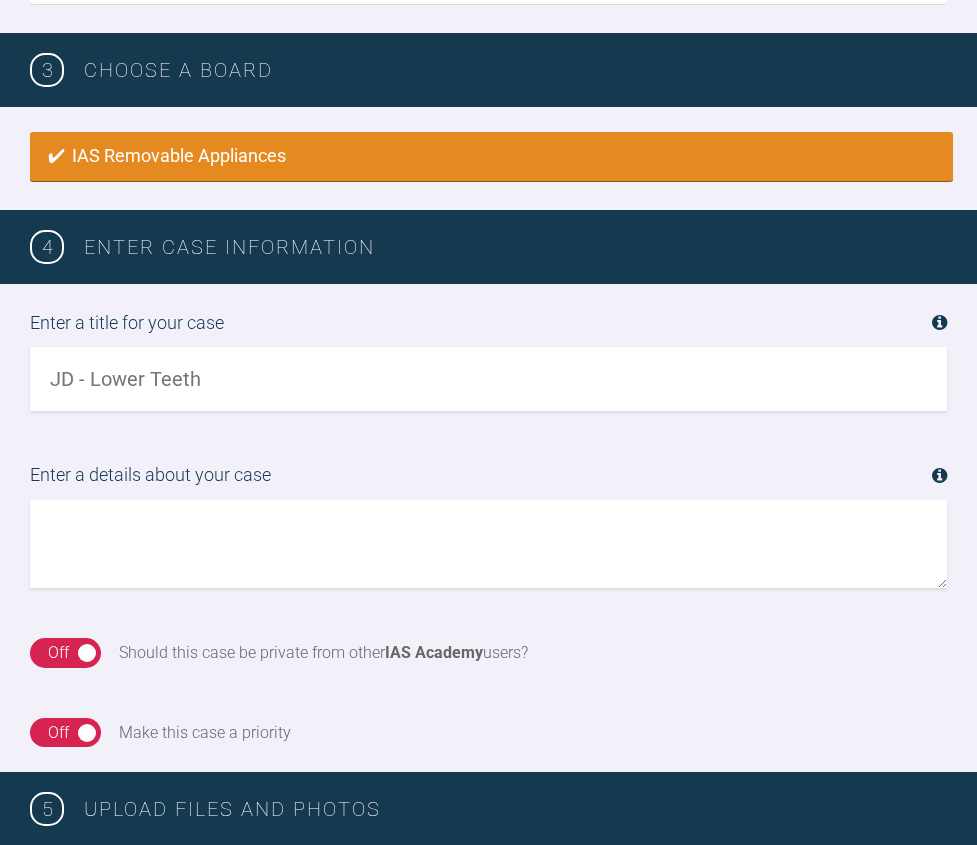 scroll, scrollTop: 1259, scrollLeft: 0, axis: vertical 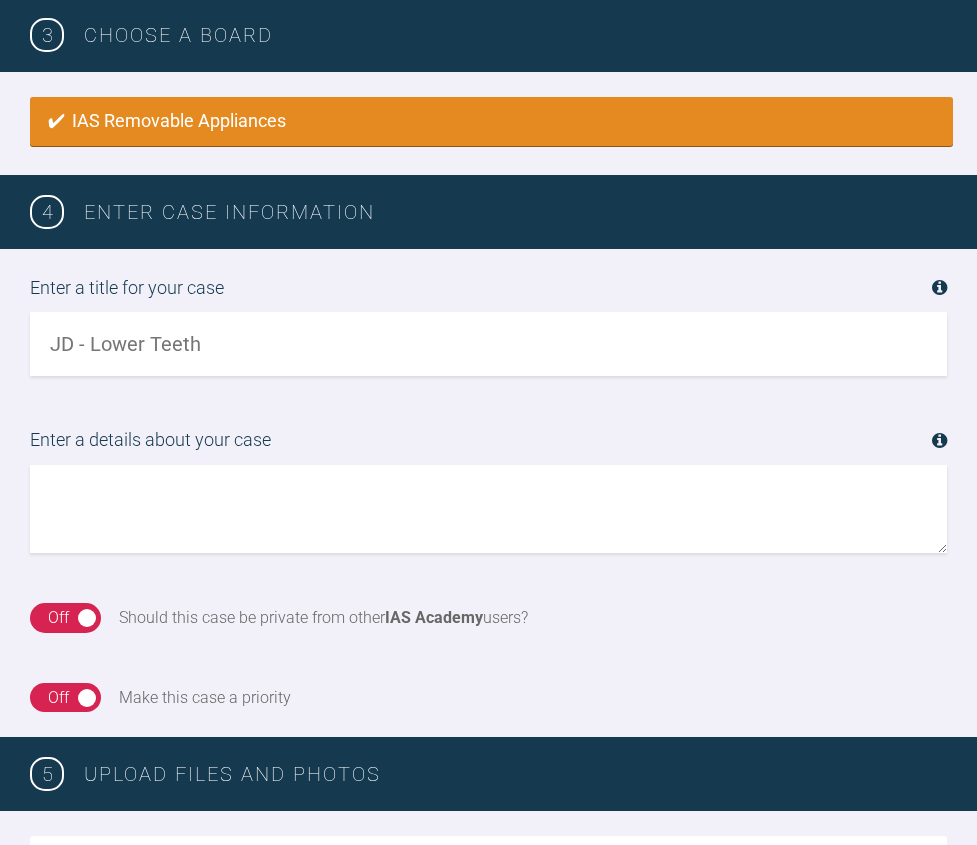 click at bounding box center (488, 344) 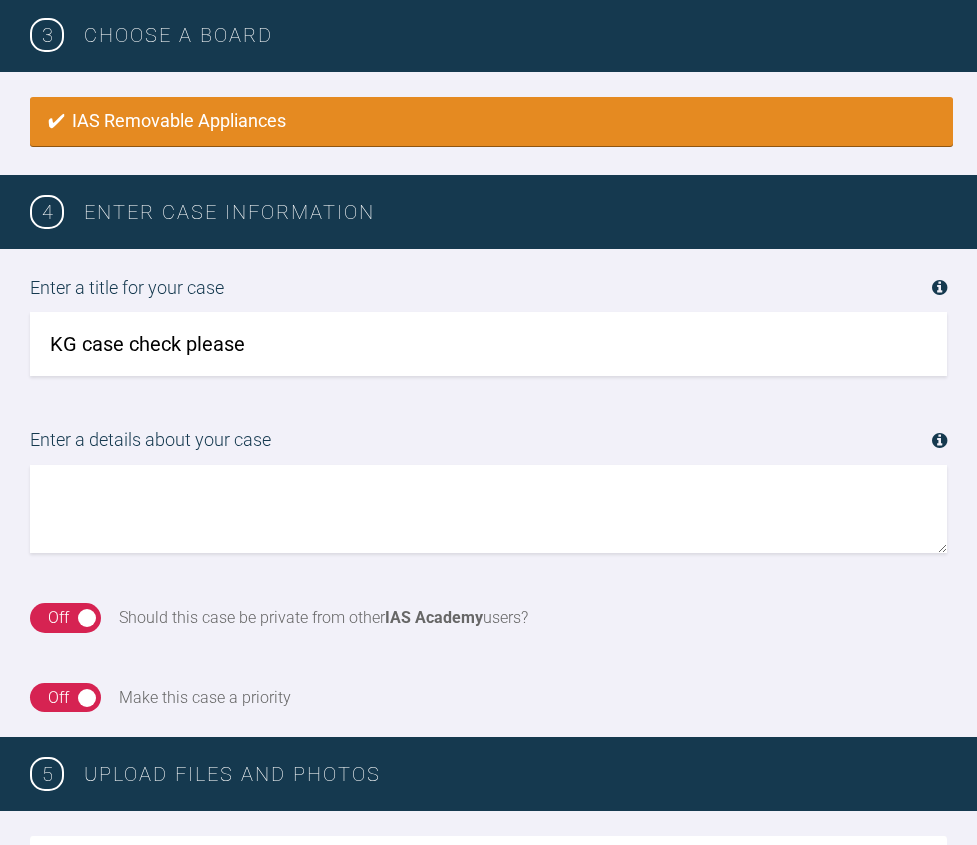 type on "KG case check please" 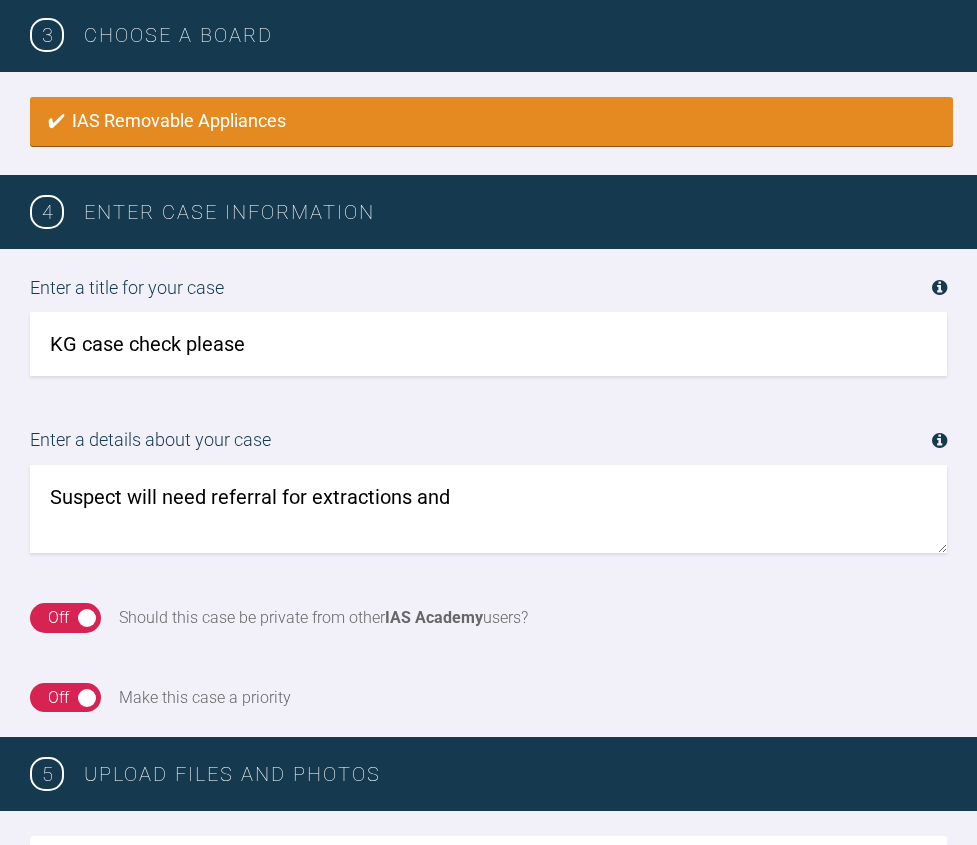 click on "Suspect will need referral for extractions and" at bounding box center (488, 509) 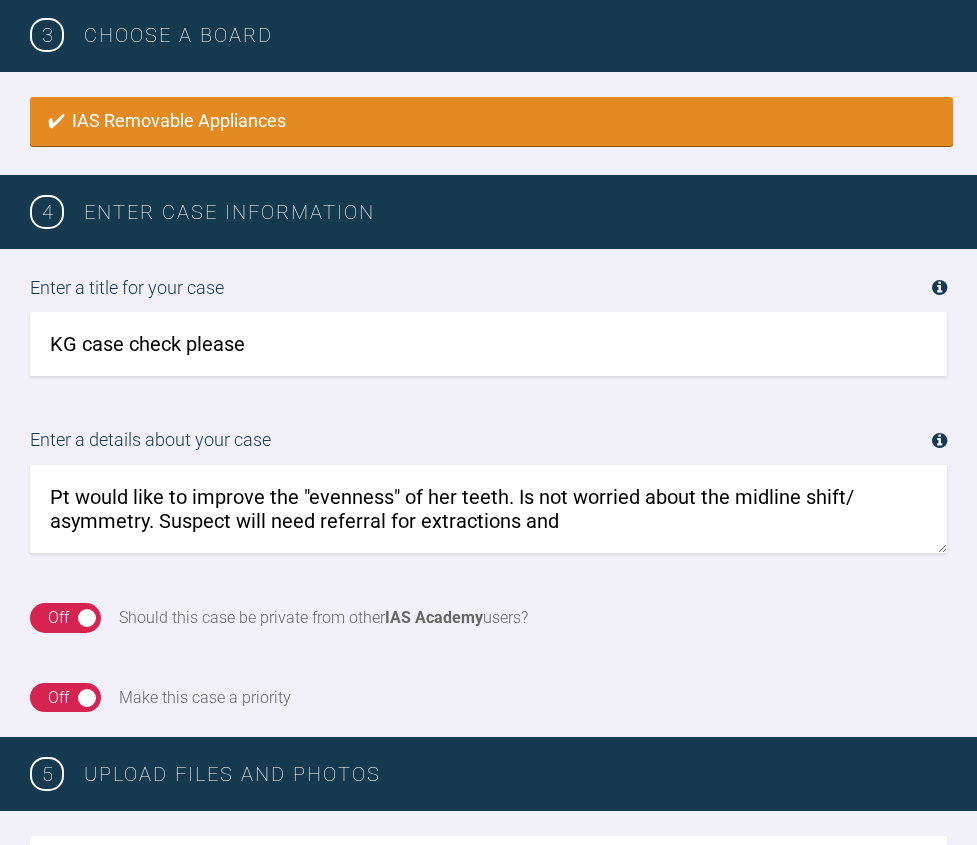 drag, startPoint x: 160, startPoint y: 520, endPoint x: 237, endPoint y: 518, distance: 77.02597 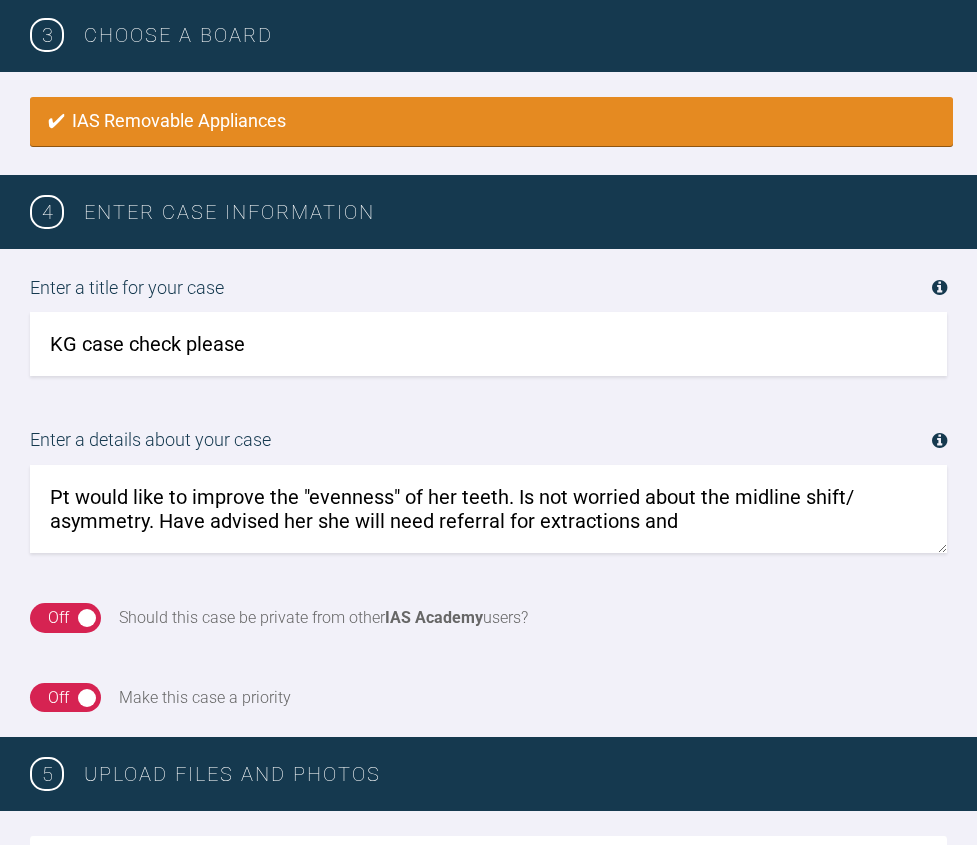 click on "Pt would like to improve the "evenness" of her teeth. Is not worried about the midline shift/ asymmetry. Have advised her she will need referral for extractions and" at bounding box center (488, 509) 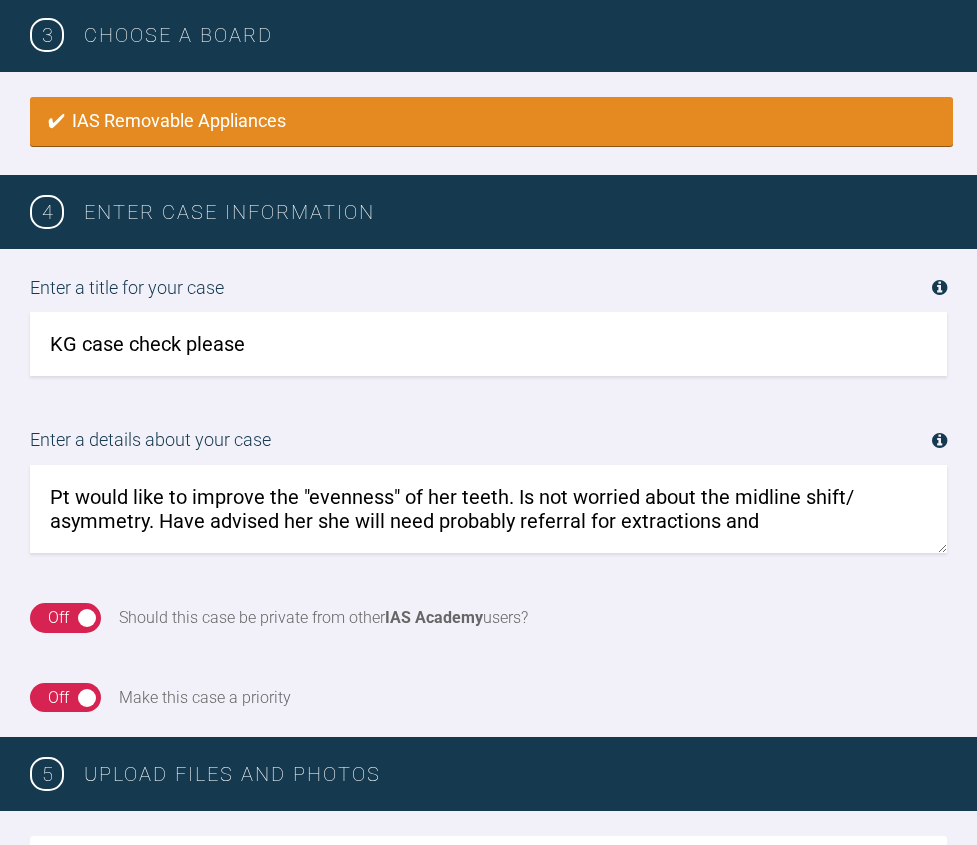 click on "Pt would like to improve the "evenness" of her teeth. Is not worried about the midline shift/ asymmetry. Have advised her she will need probably referral for extractions and" at bounding box center [488, 509] 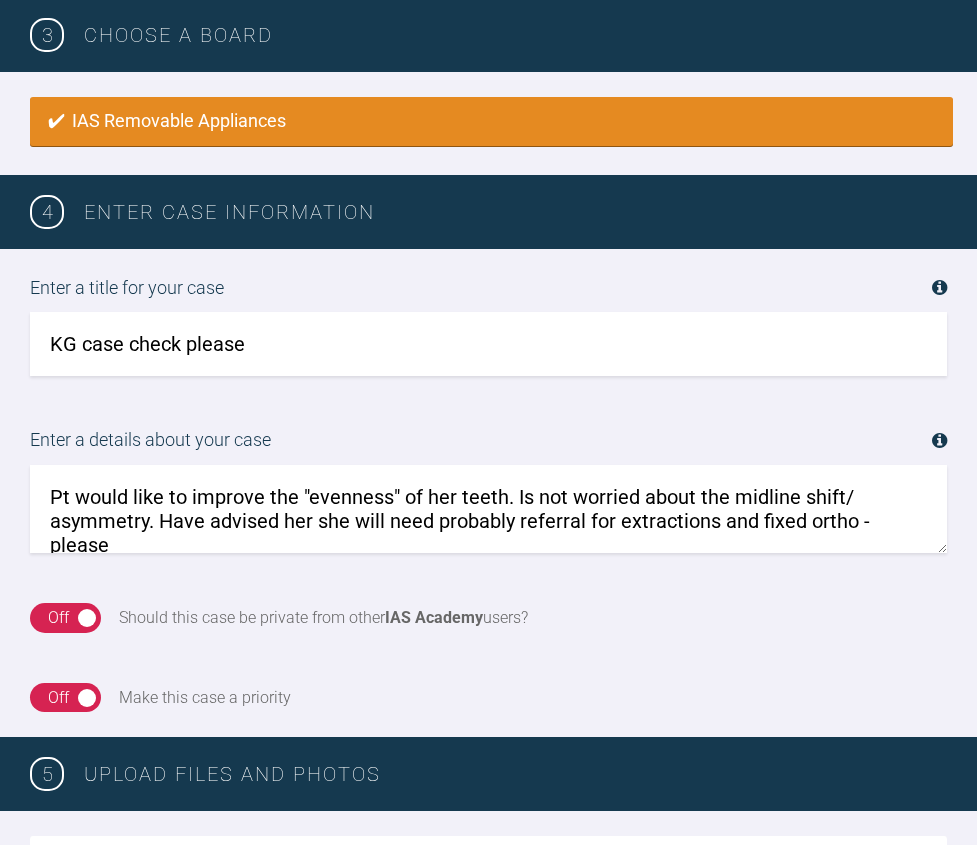 scroll, scrollTop: 5, scrollLeft: 0, axis: vertical 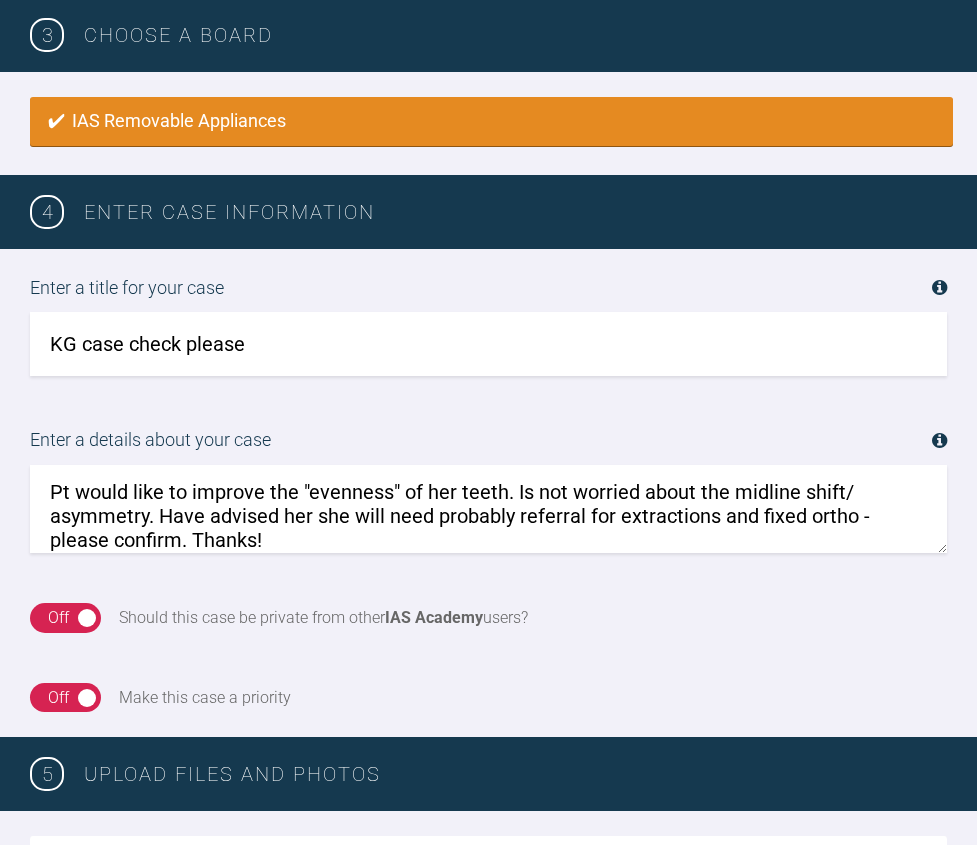 click on "Pt would like to improve the "evenness" of her teeth. Is not worried about the midline shift/ asymmetry. Have advised her she will need probably referral for extractions and fixed ortho - please confirm. Thanks!" at bounding box center (488, 509) 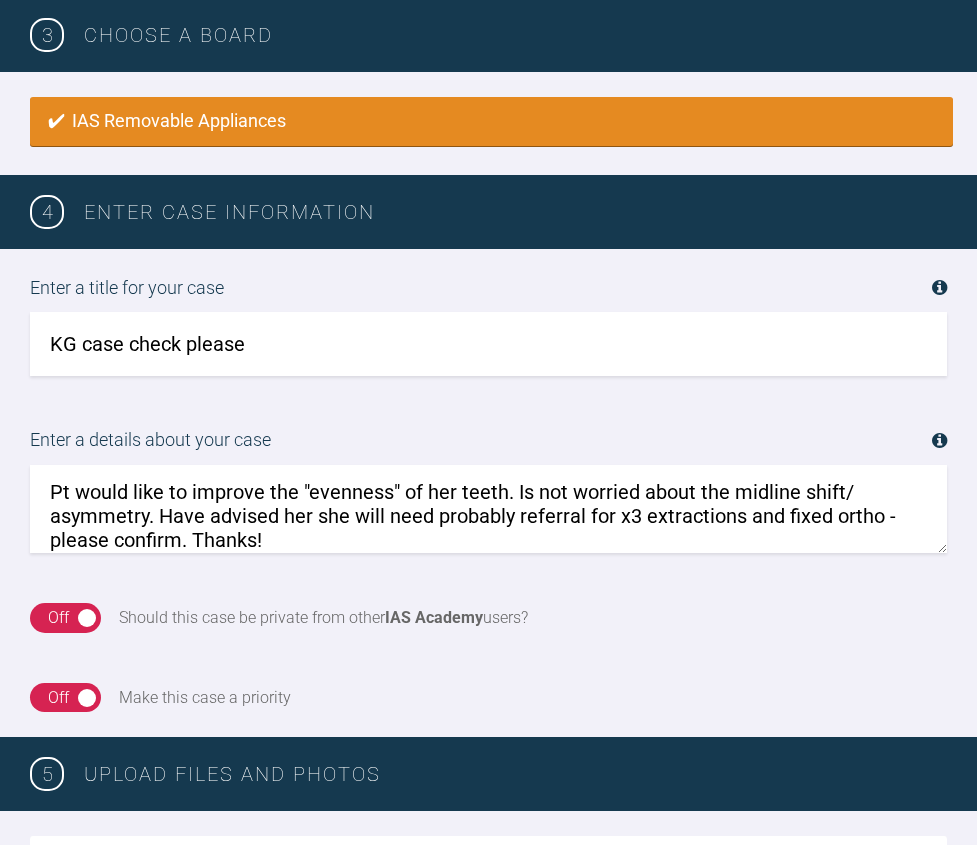 click on "Pt would like to improve the "evenness" of her teeth. Is not worried about the midline shift/ asymmetry. Have advised her she will need probably referral for x3 extractions and fixed ortho - please confirm. Thanks!" at bounding box center (488, 509) 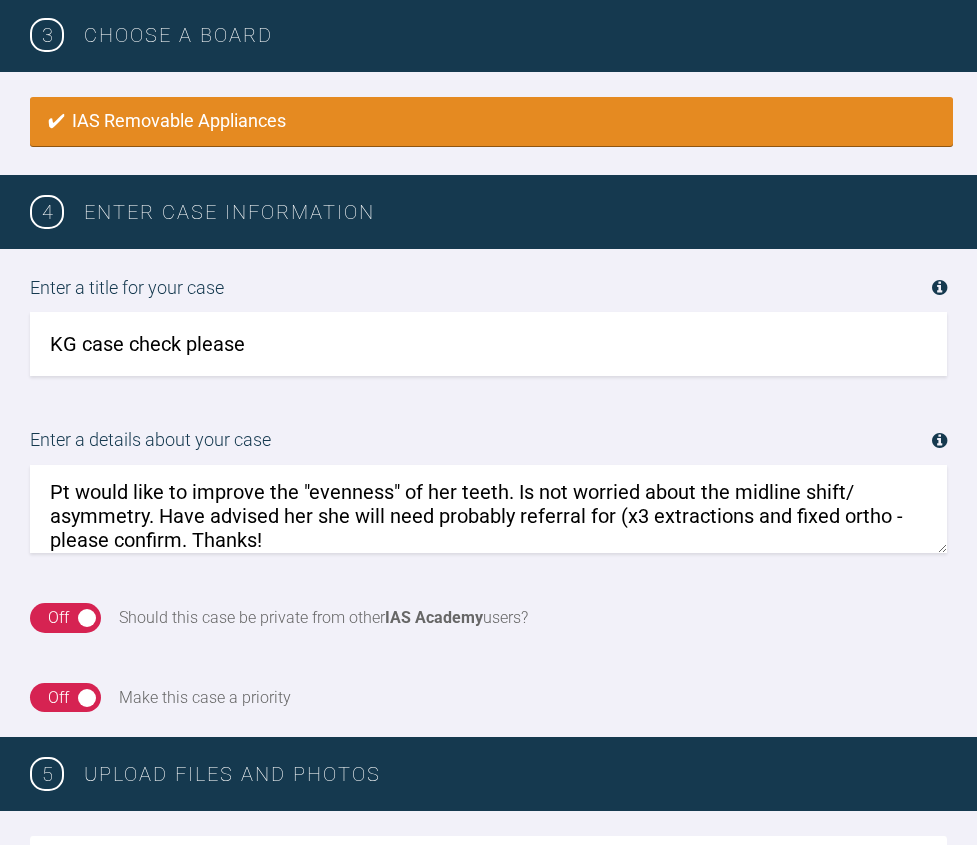 click on "Pt would like to improve the "evenness" of her teeth. Is not worried about the midline shift/ asymmetry. Have advised her she will need probably referral for (x3 extractions and fixed ortho - please confirm. Thanks!" at bounding box center [488, 509] 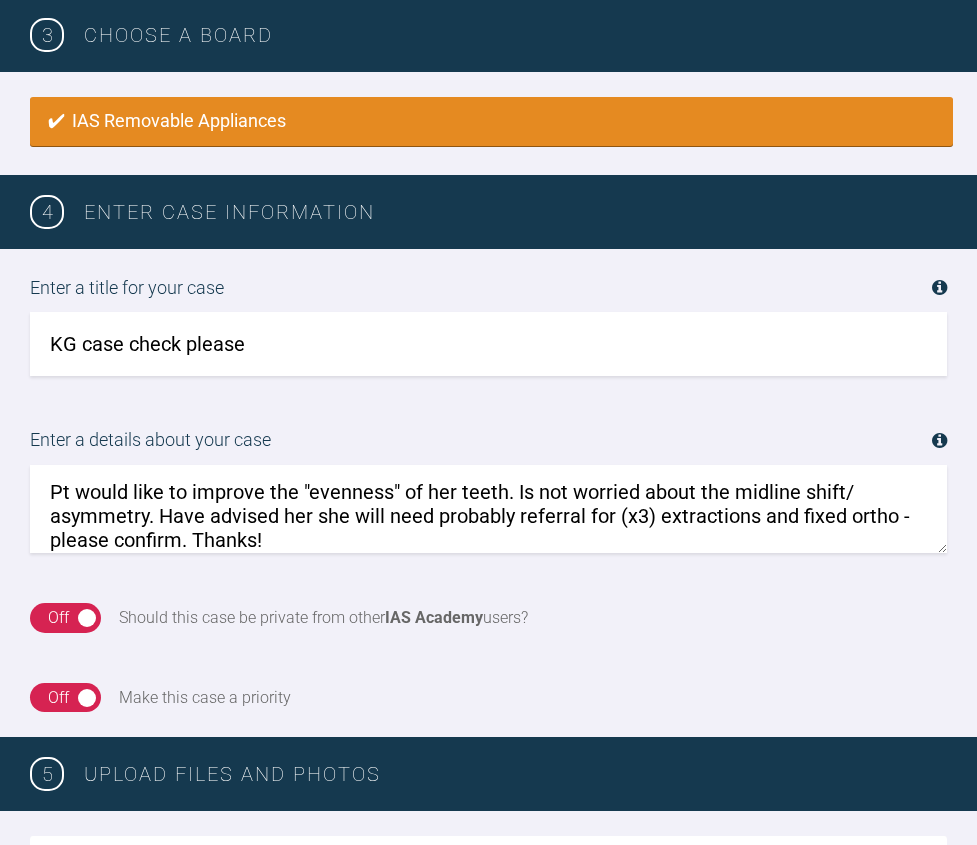 click on "Pt would like to improve the "evenness" of her teeth. Is not worried about the midline shift/ asymmetry. Have advised her she will need probably referral for (x3) extractions and fixed ortho - please confirm. Thanks!" at bounding box center [488, 509] 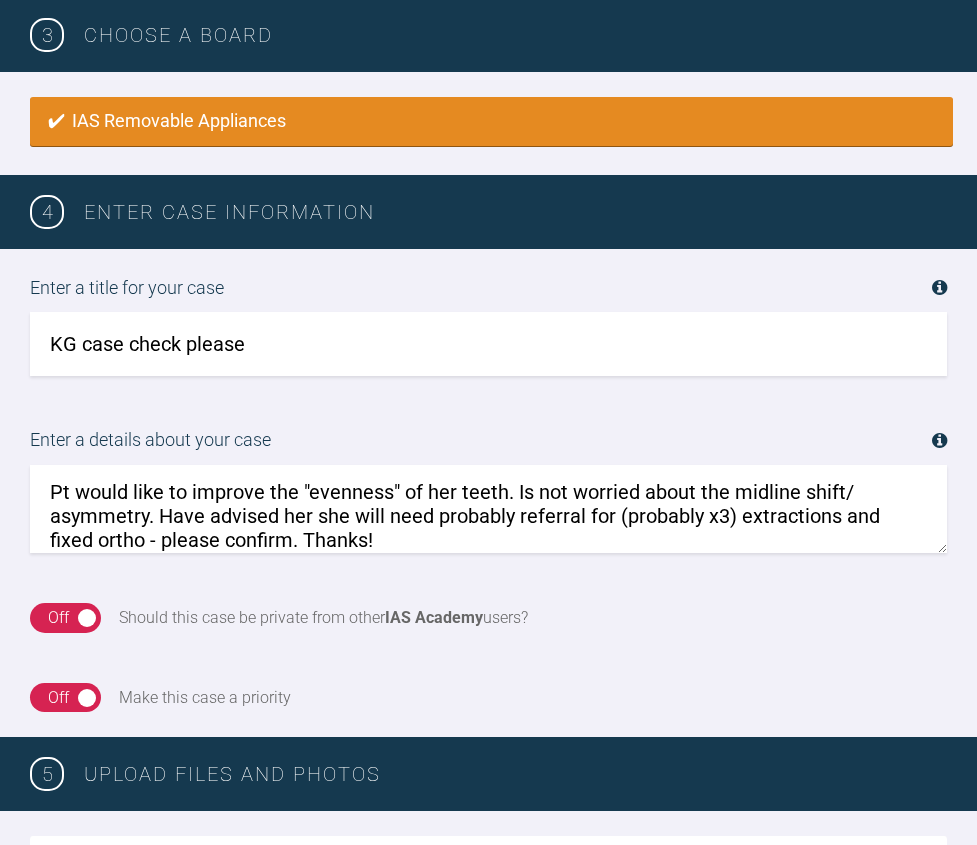 click on "Pt would like to improve the "evenness" of her teeth. Is not worried about the midline shift/ asymmetry. Have advised her she will need probably referral for (probably x3) extractions and fixed ortho - please confirm. Thanks!" at bounding box center (488, 509) 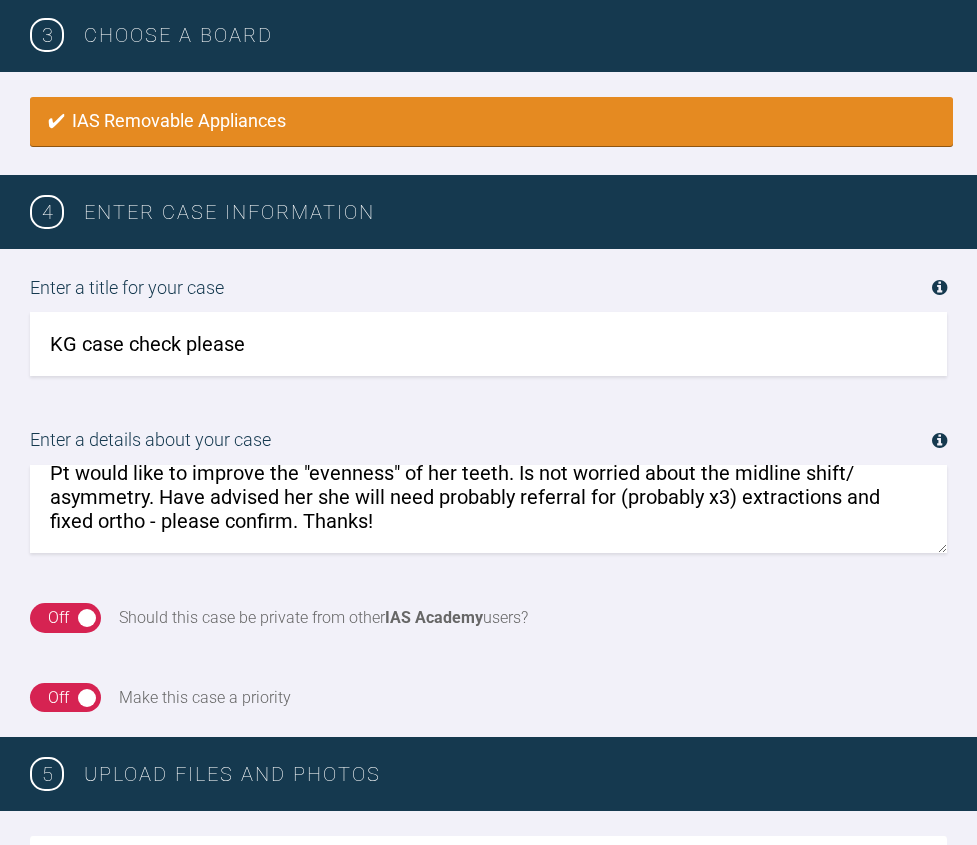 type on "Pt would like to improve the "evenness" of her teeth. Is not worried about the midline shift/ asymmetry. Have advised her she will need probably referral for (probably x3) extractions and fixed ortho - please confirm. Thanks!" 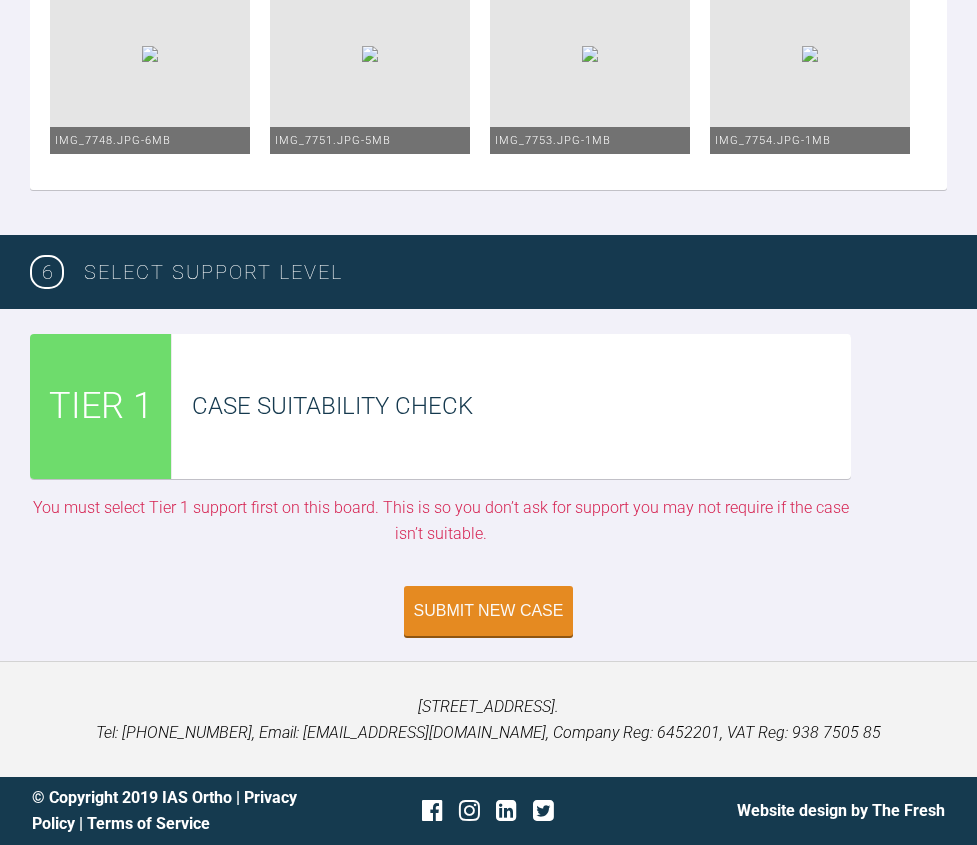 scroll, scrollTop: 3684, scrollLeft: 0, axis: vertical 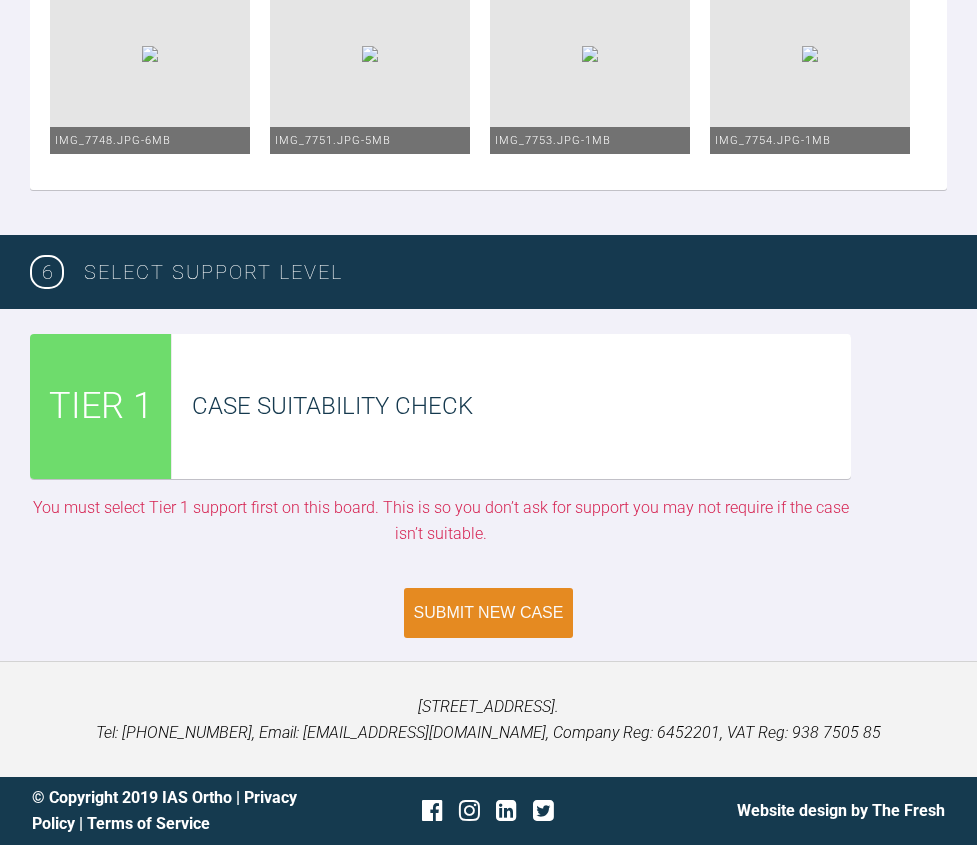 click on "Submit New Case" at bounding box center [489, 613] 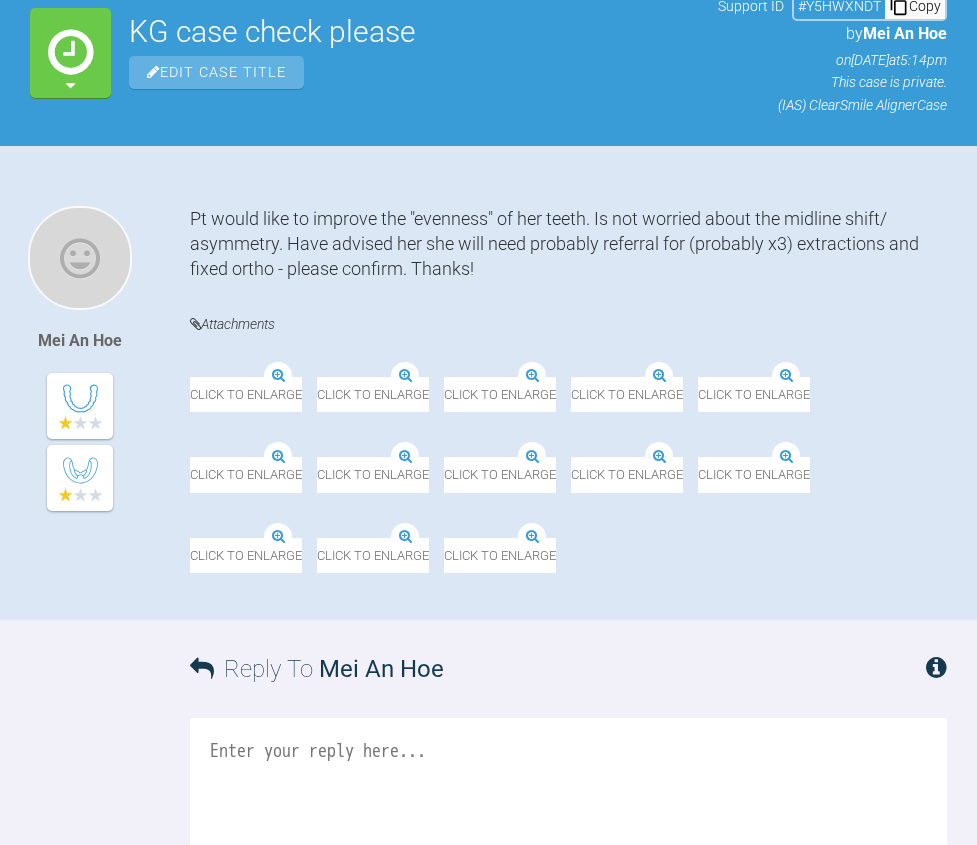 scroll, scrollTop: 0, scrollLeft: 0, axis: both 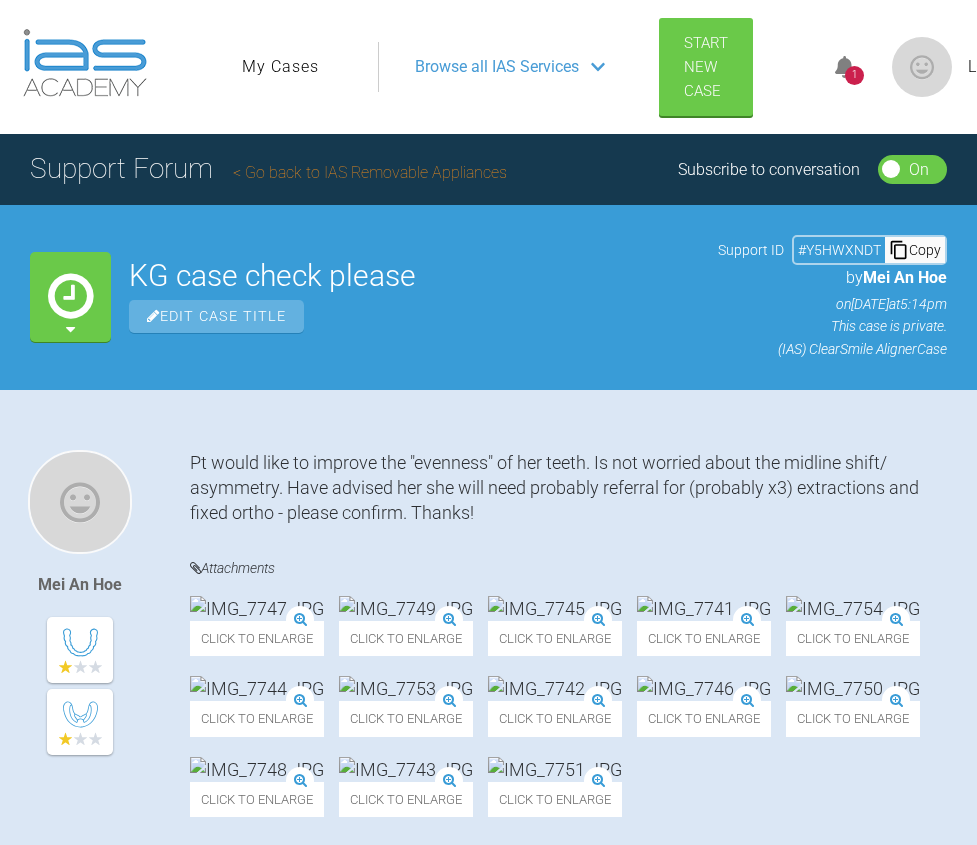 click on "1" at bounding box center [854, 75] 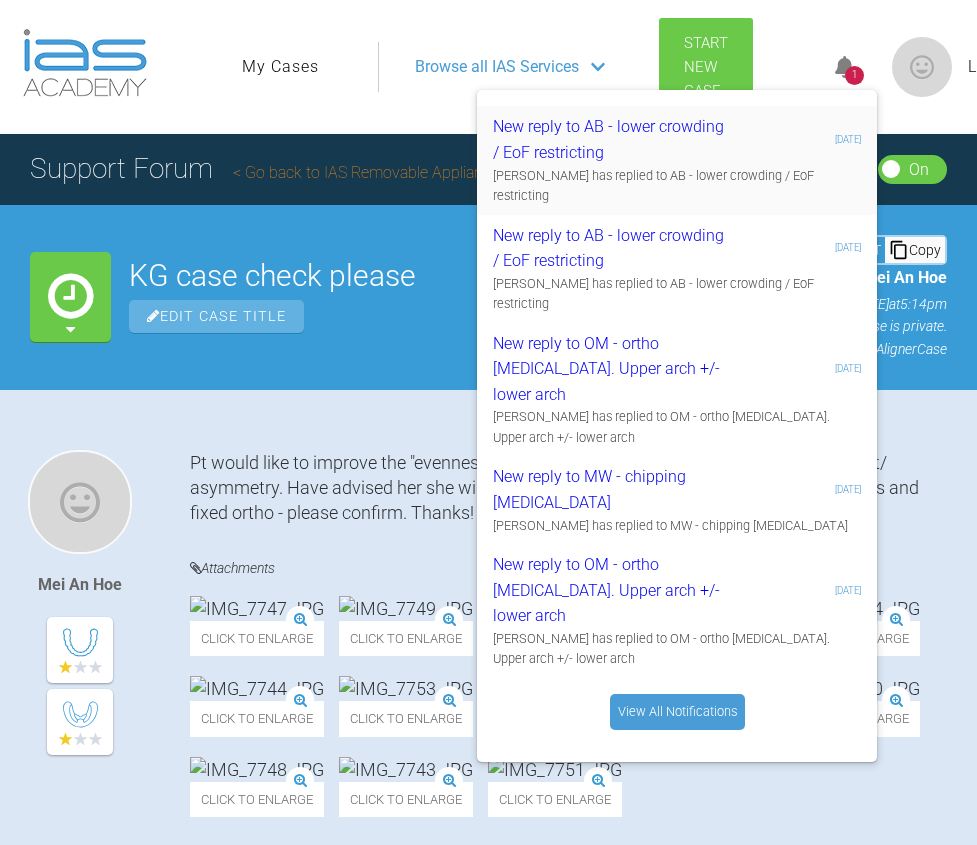 click on "6 days, 2 hours ago" at bounding box center (848, 139) 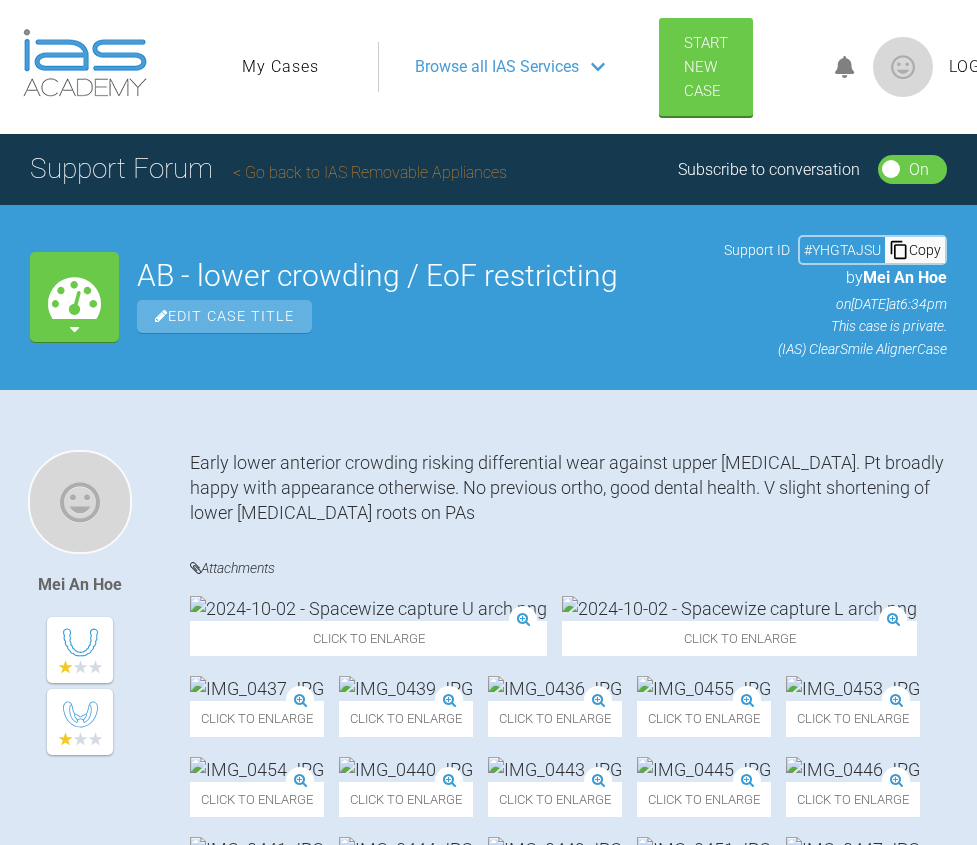 scroll, scrollTop: 0, scrollLeft: 0, axis: both 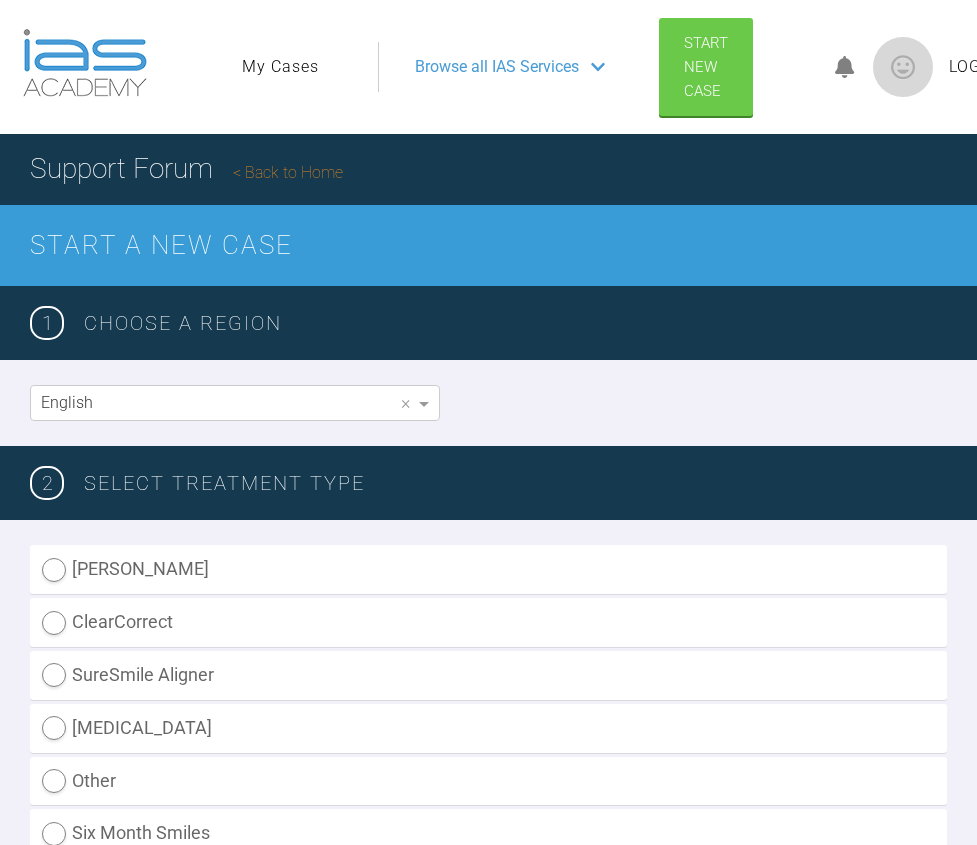 click on "My Cases" at bounding box center (280, 67) 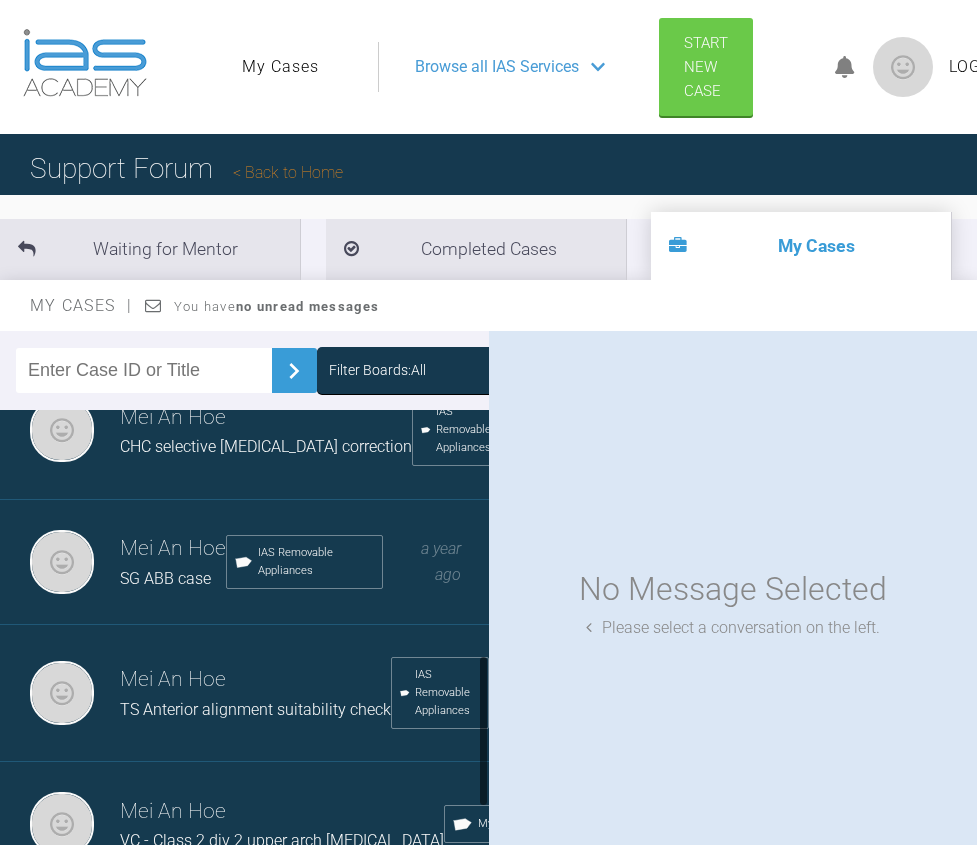 scroll, scrollTop: 866, scrollLeft: 0, axis: vertical 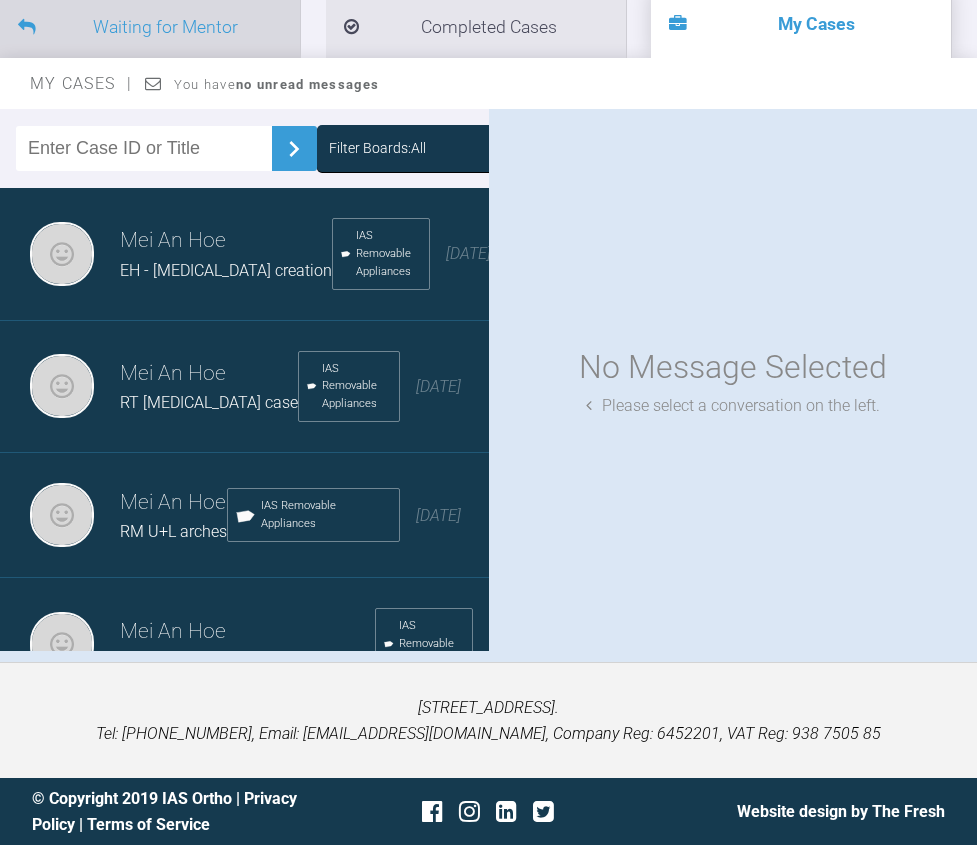 click on "Waiting for Mentor" at bounding box center [150, 27] 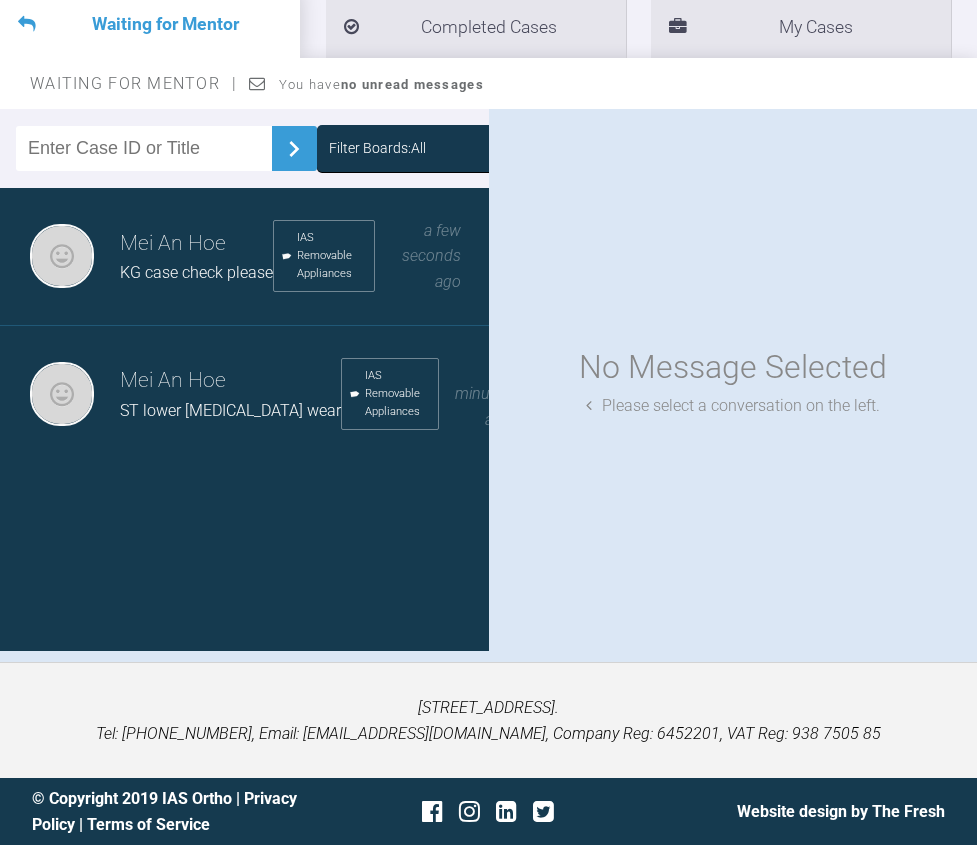 click on "Mei An Hoe" at bounding box center (196, 244) 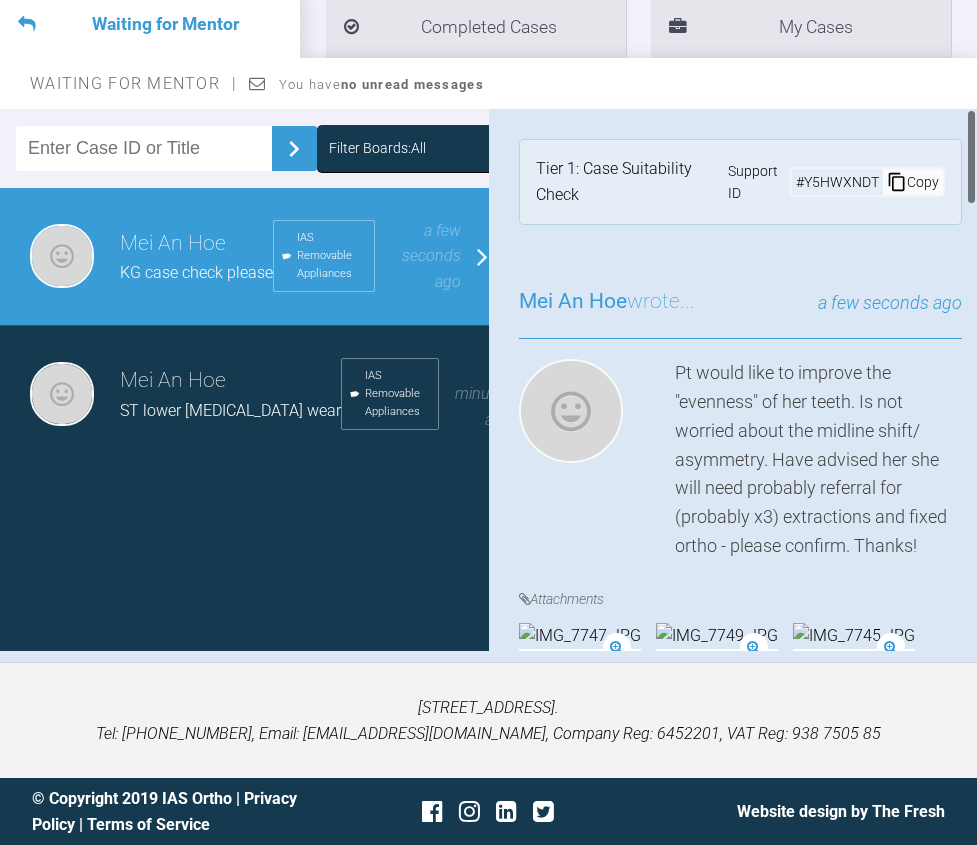 click on "Copy" at bounding box center (913, 182) 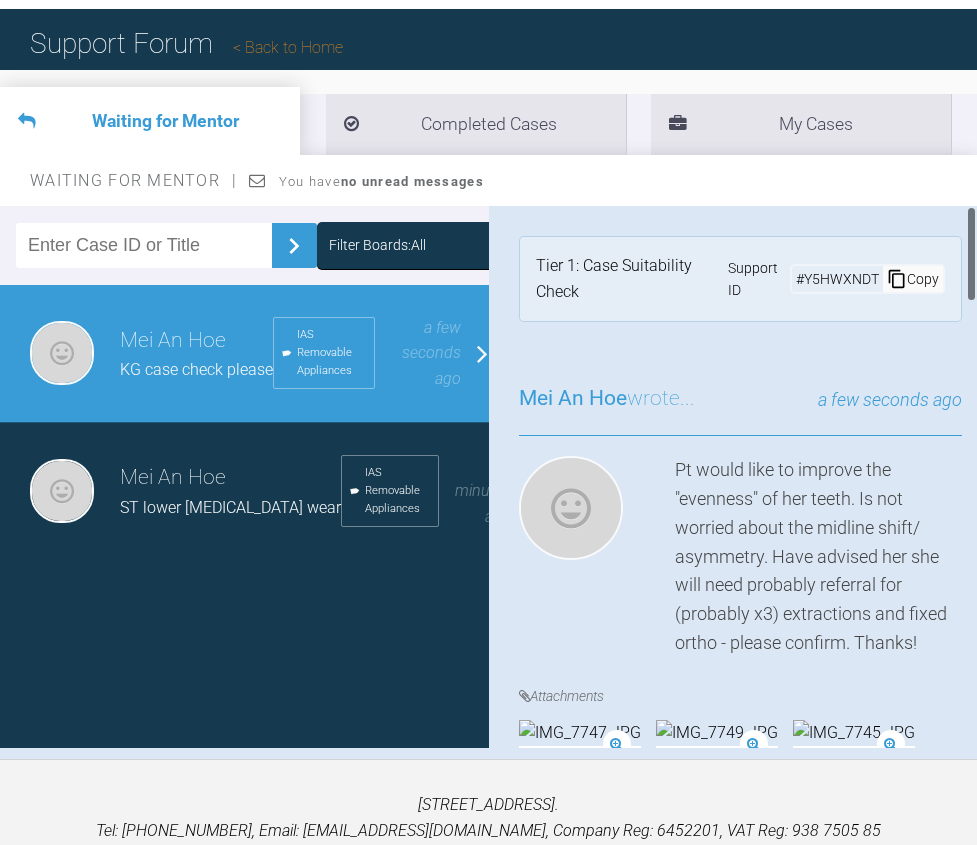 scroll, scrollTop: 0, scrollLeft: 0, axis: both 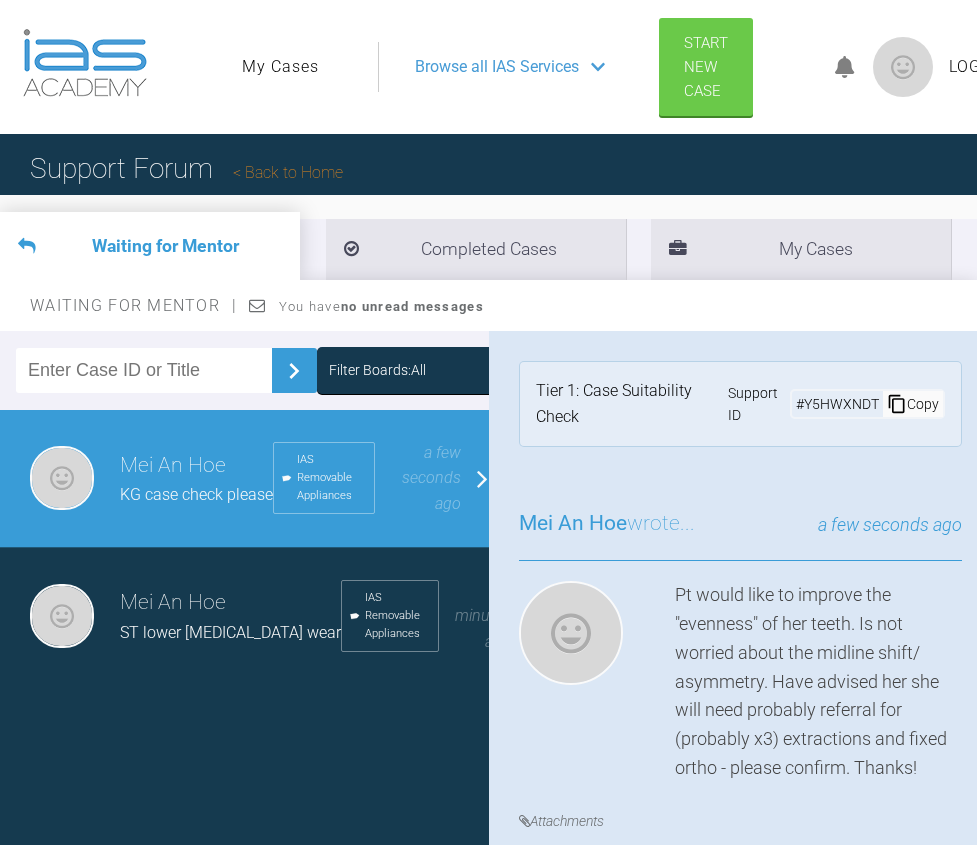 click on "Browse all IAS Services" at bounding box center (497, 67) 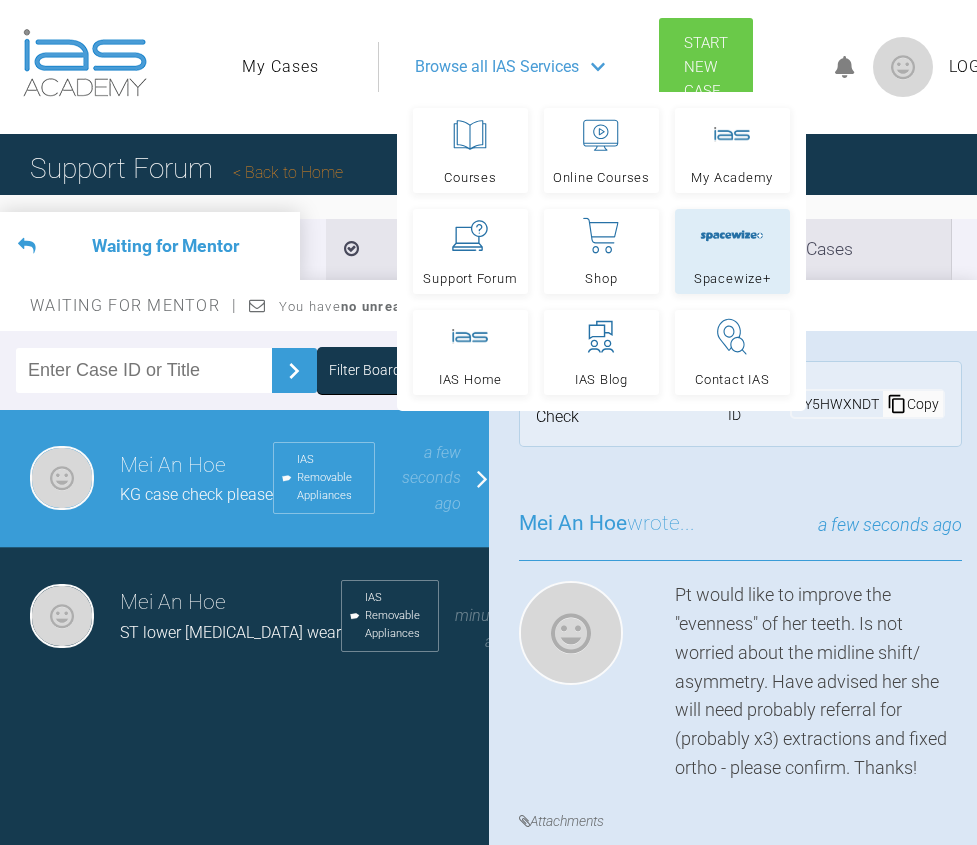 click on "Spacewize+" at bounding box center (732, 251) 